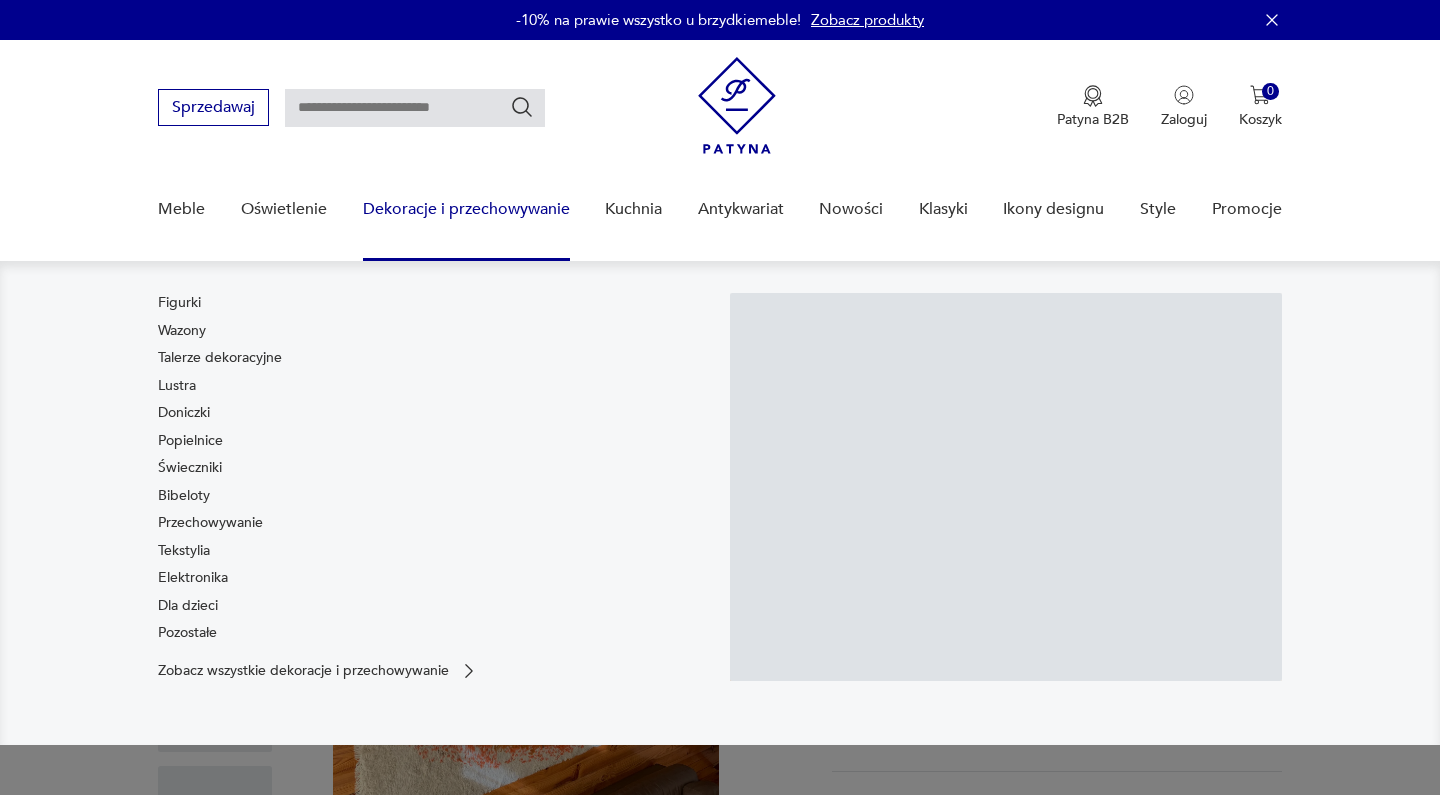 scroll, scrollTop: 0, scrollLeft: 0, axis: both 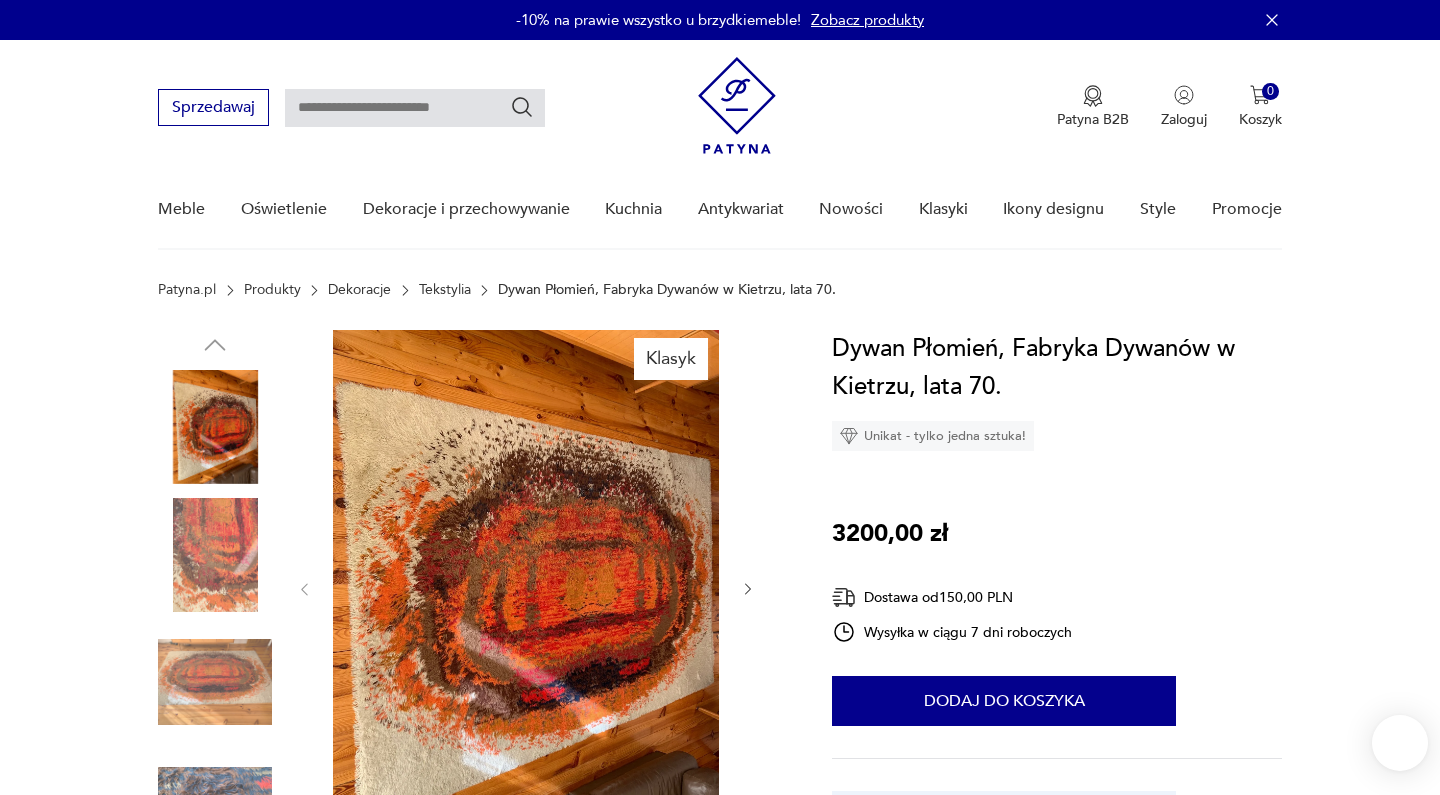 click at bounding box center [415, 108] 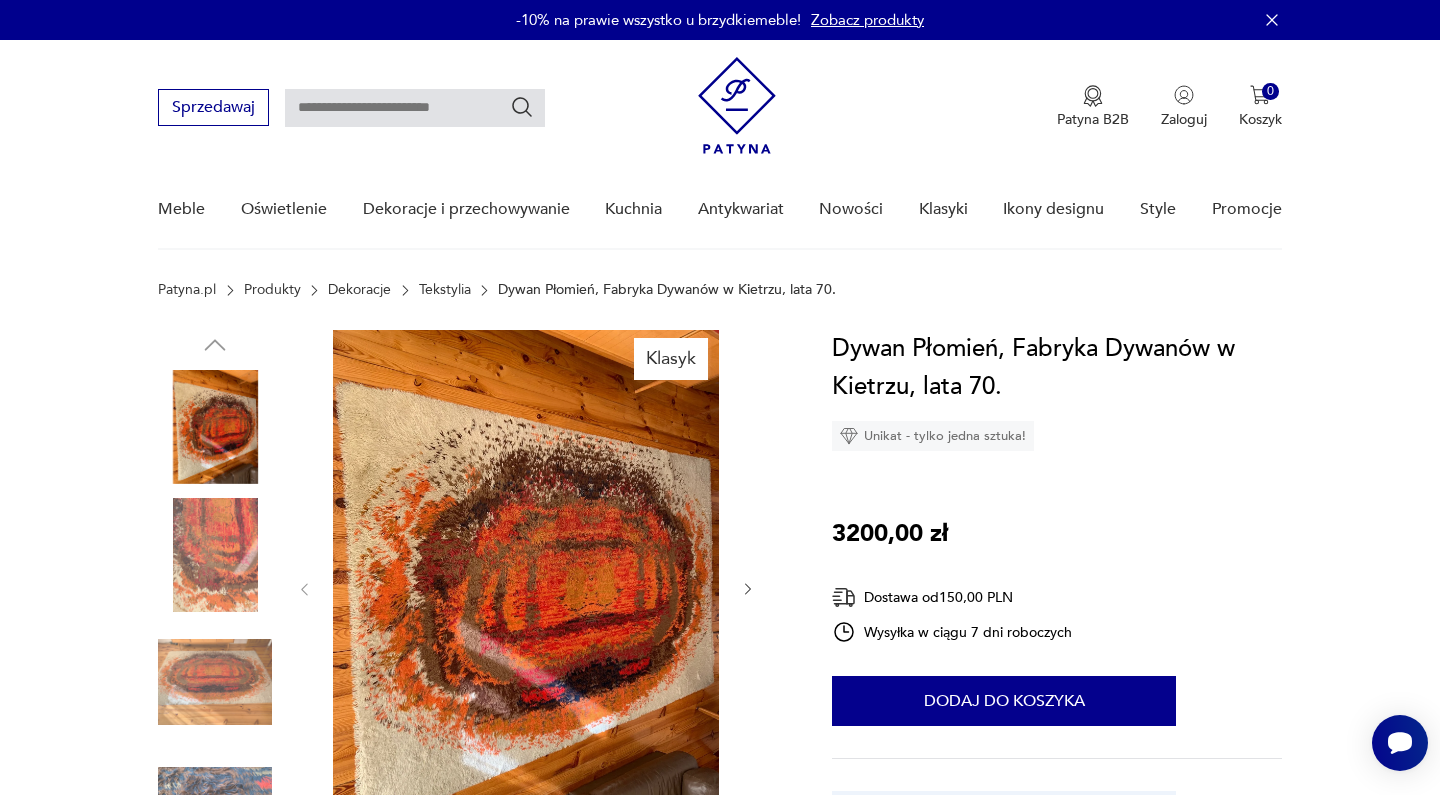 scroll, scrollTop: 0, scrollLeft: 0, axis: both 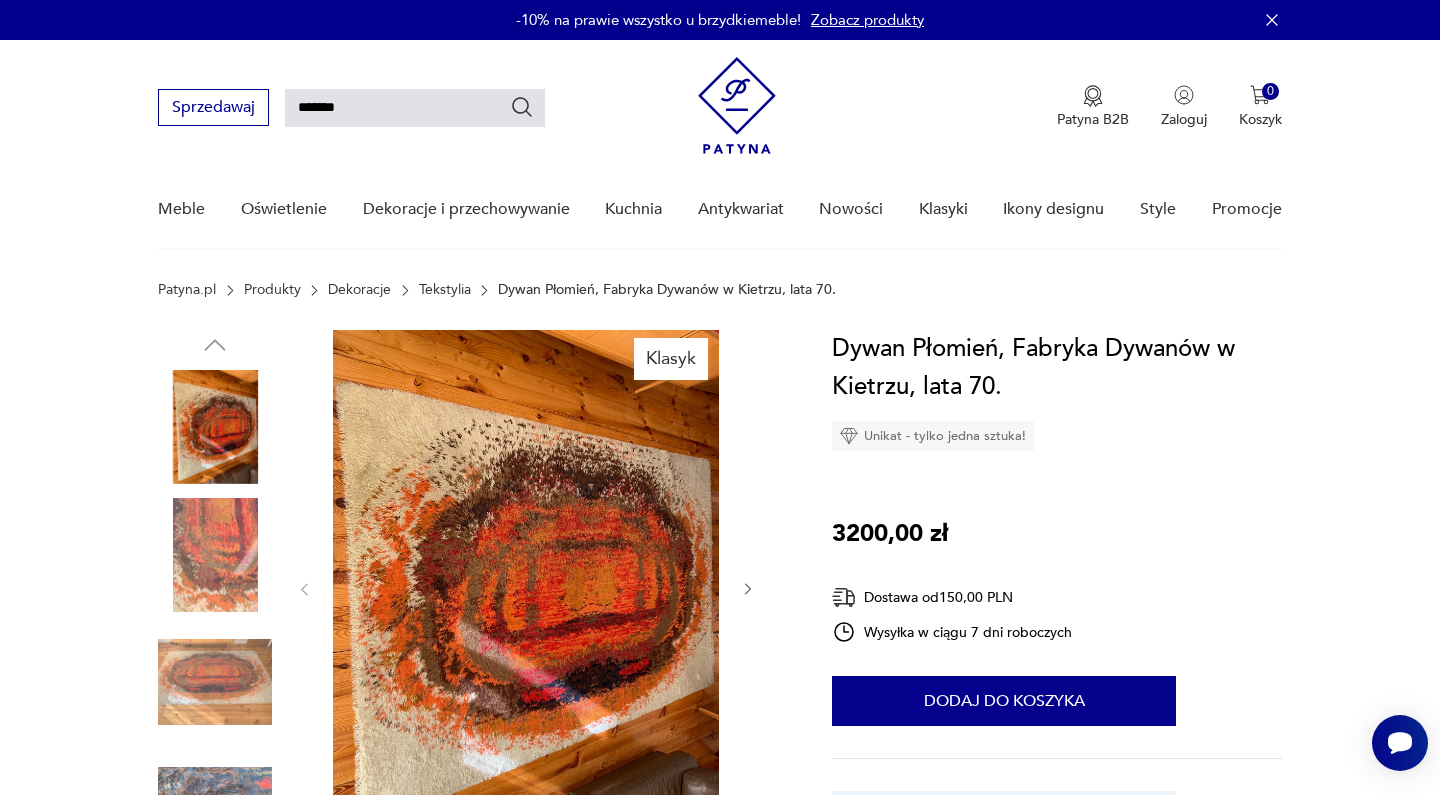 type on "*******" 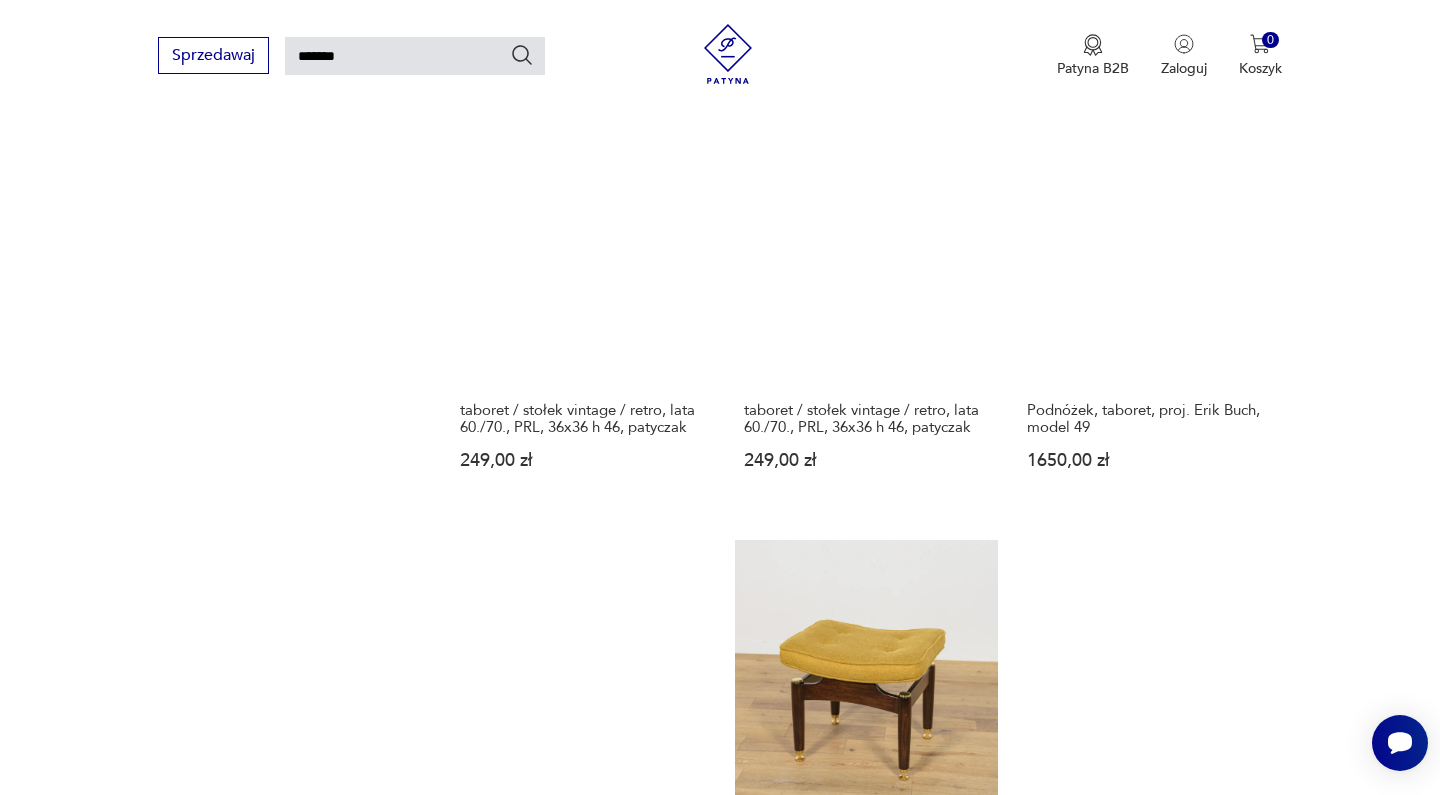 scroll, scrollTop: 1575, scrollLeft: 0, axis: vertical 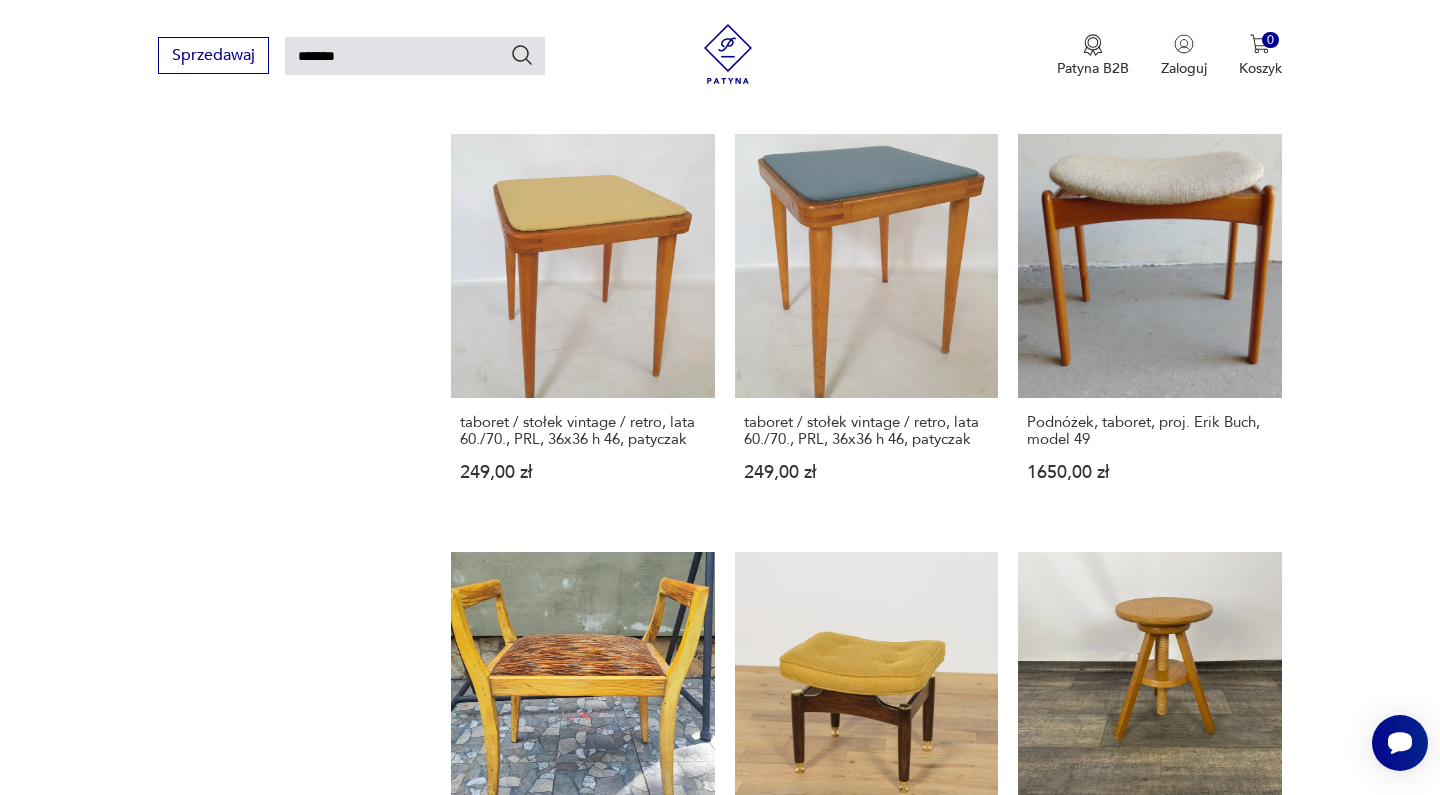click on "2" at bounding box center [866, 1459] 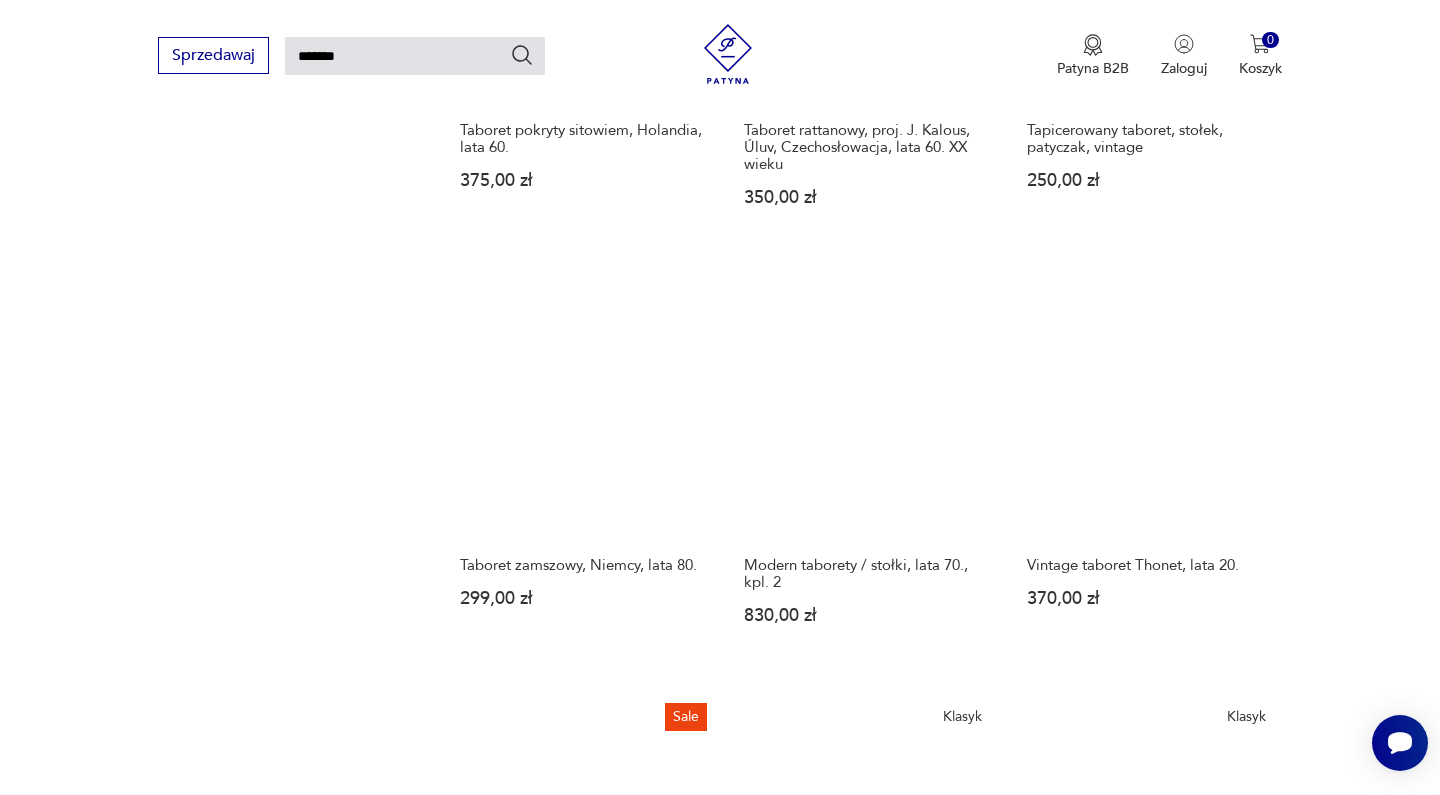 scroll, scrollTop: 1433, scrollLeft: 0, axis: vertical 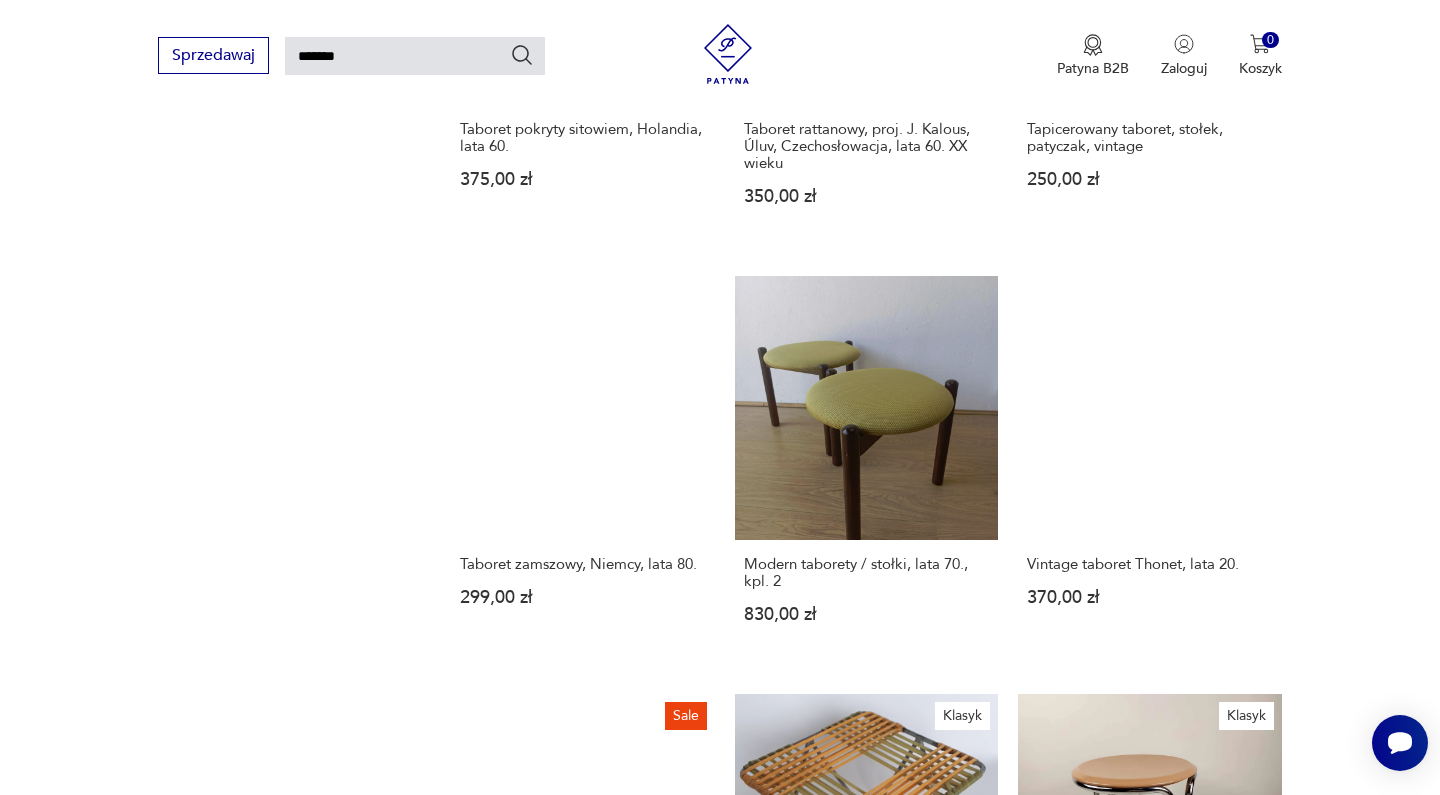 click on "3" at bounding box center [912, 1590] 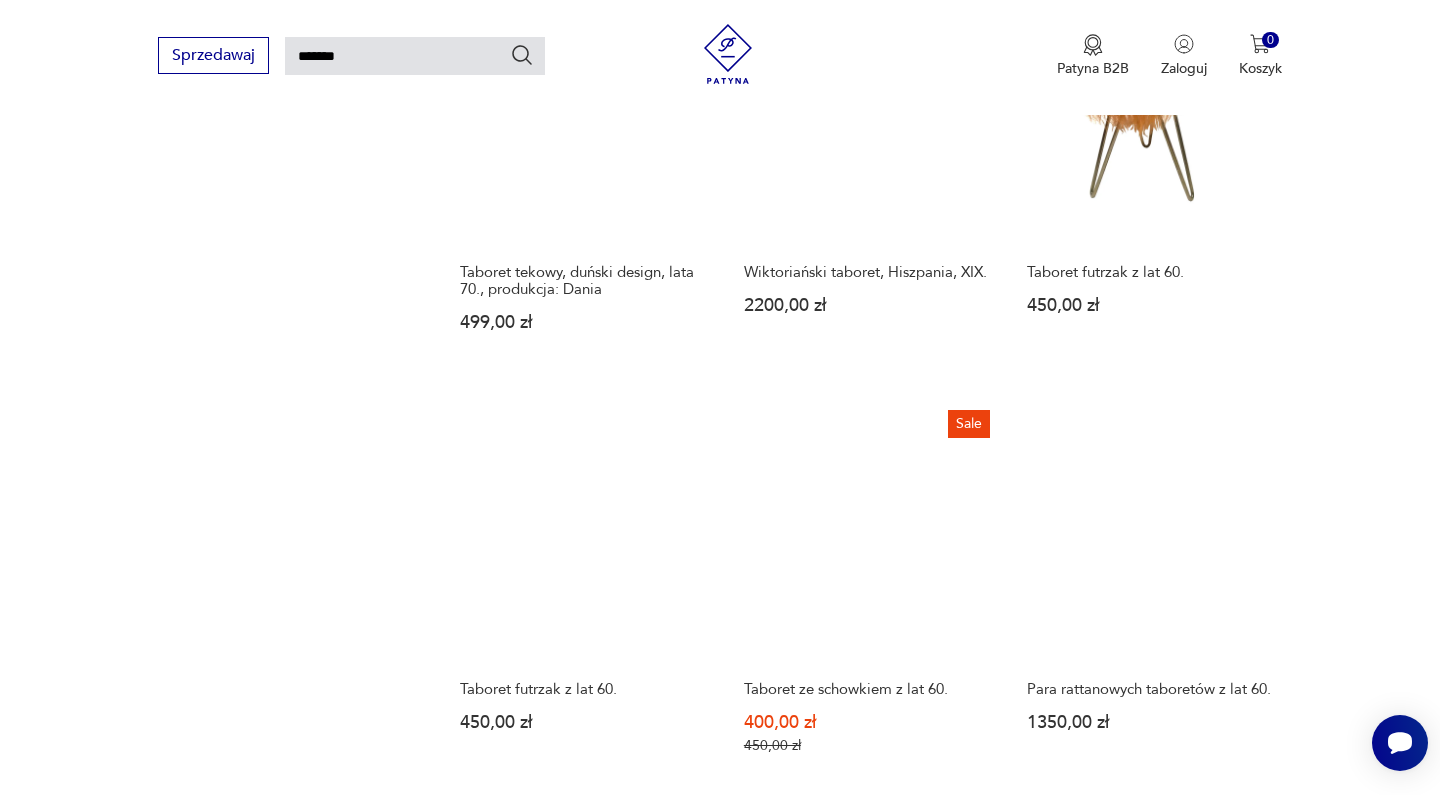 scroll, scrollTop: 1722, scrollLeft: 0, axis: vertical 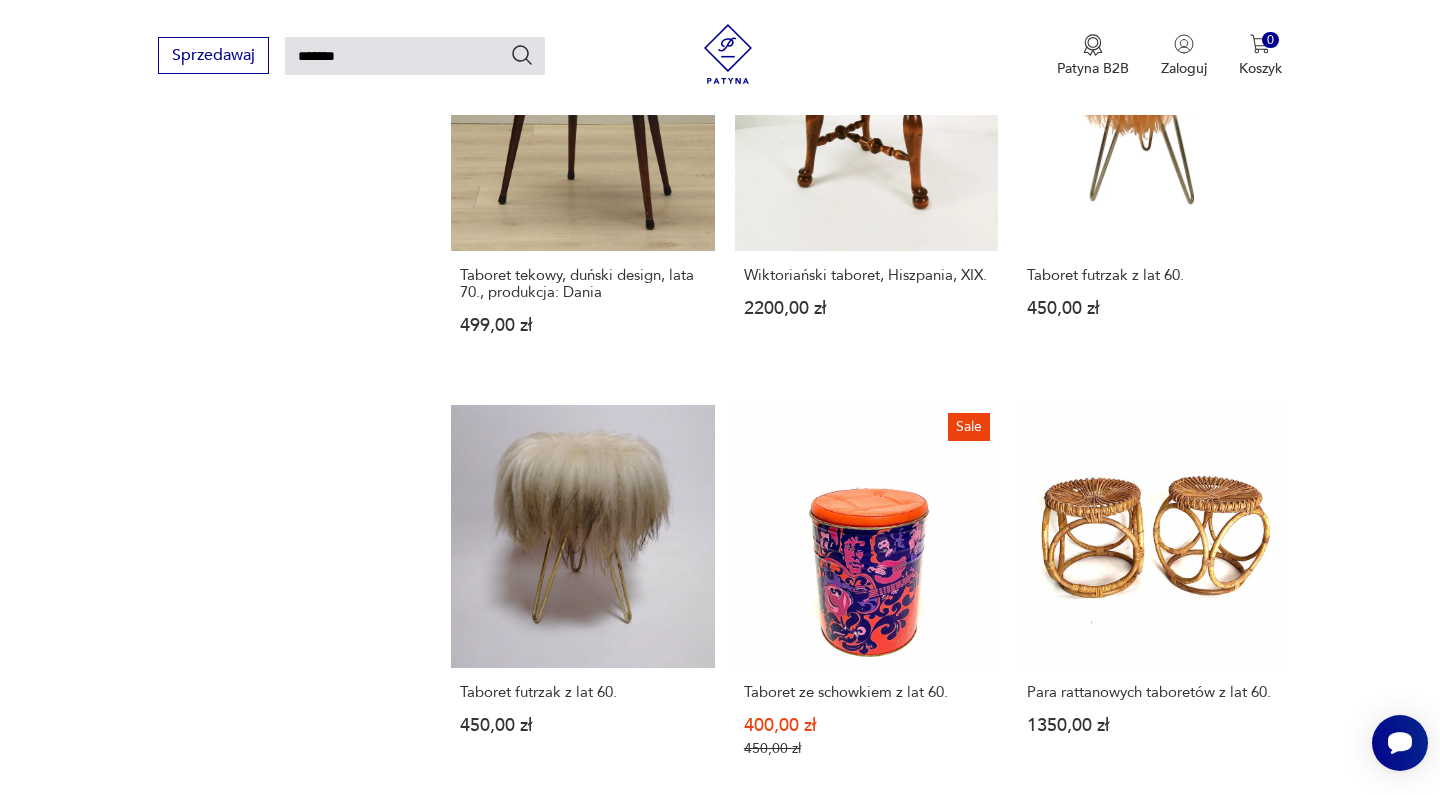click on "4" at bounding box center [958, 1301] 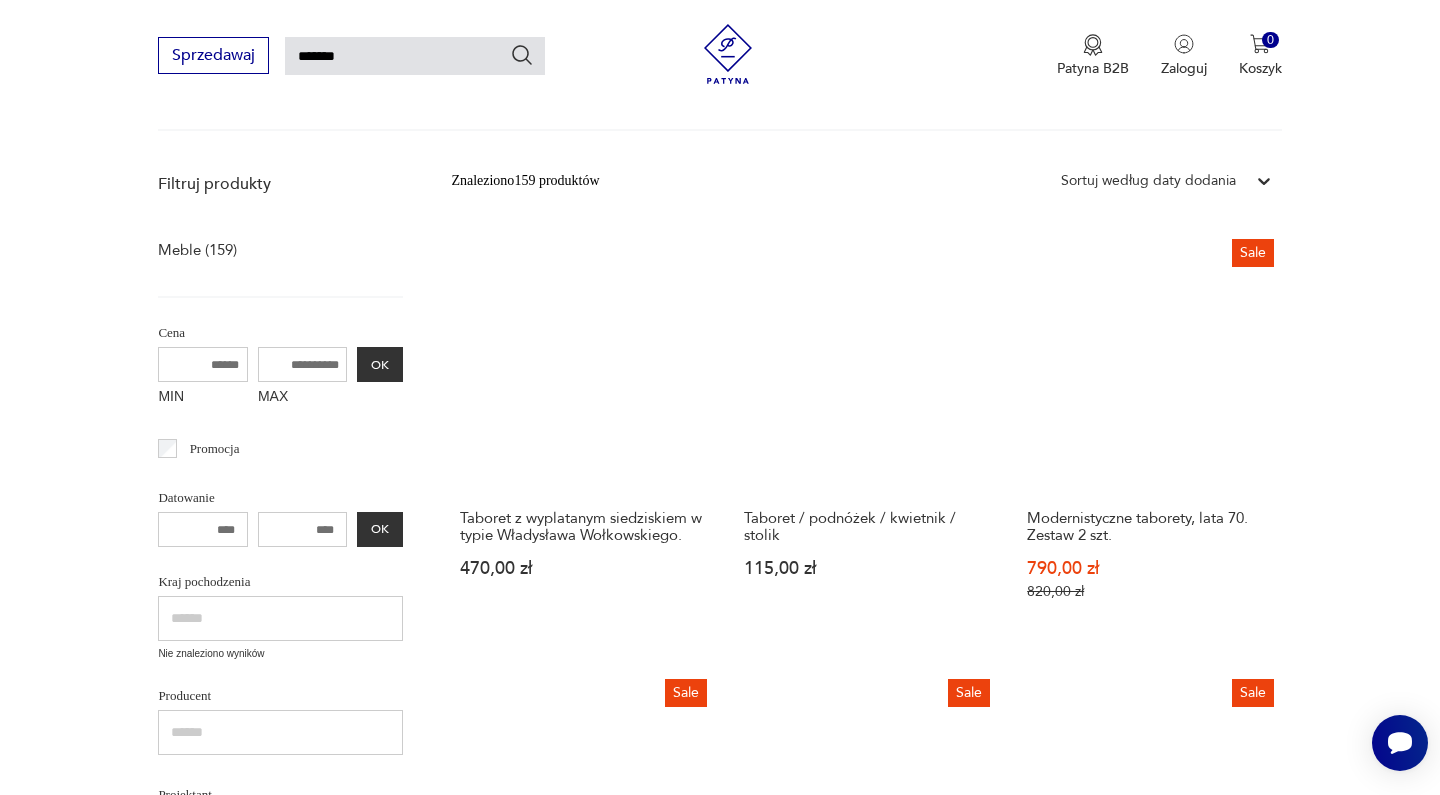 scroll, scrollTop: 222, scrollLeft: 0, axis: vertical 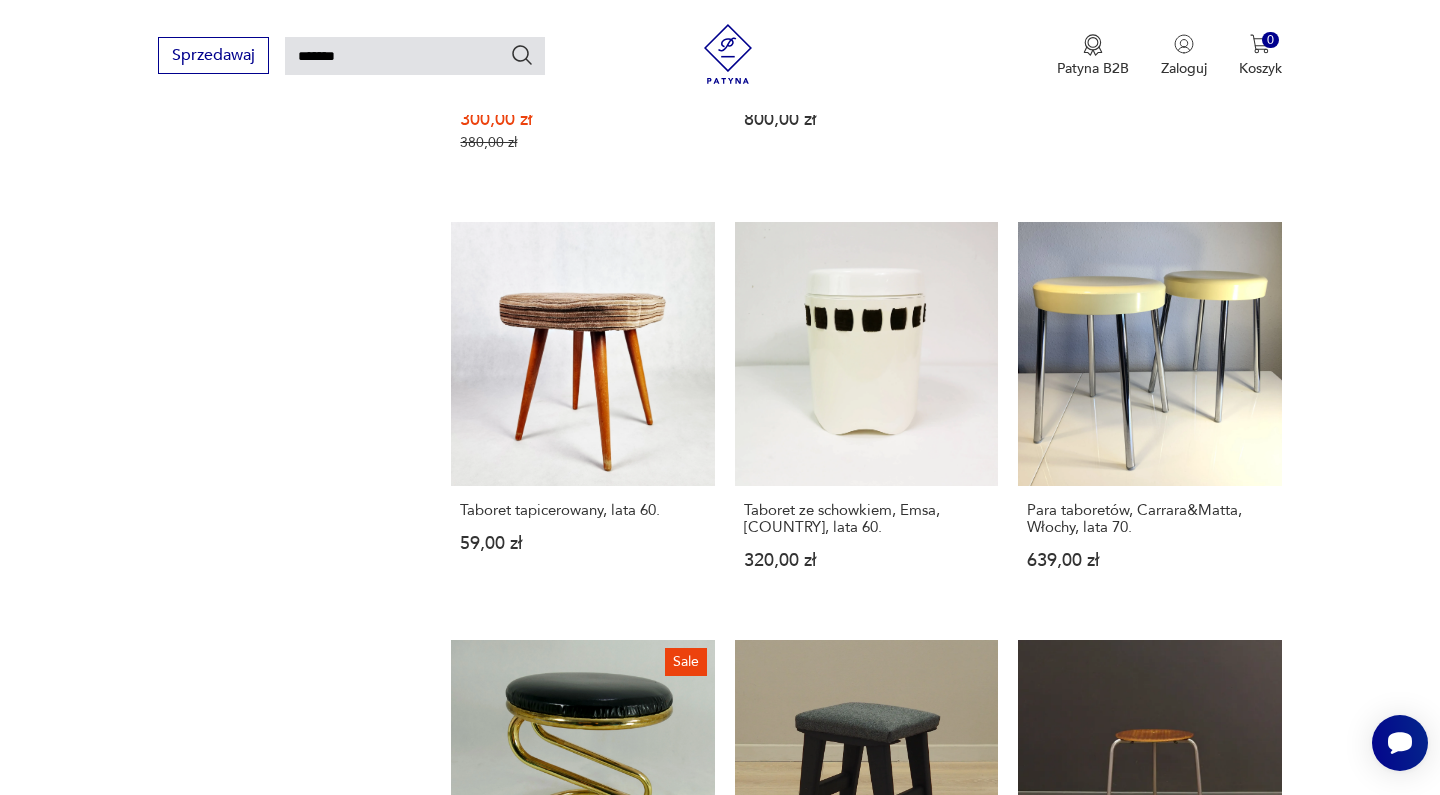click on "5" at bounding box center [1004, 1519] 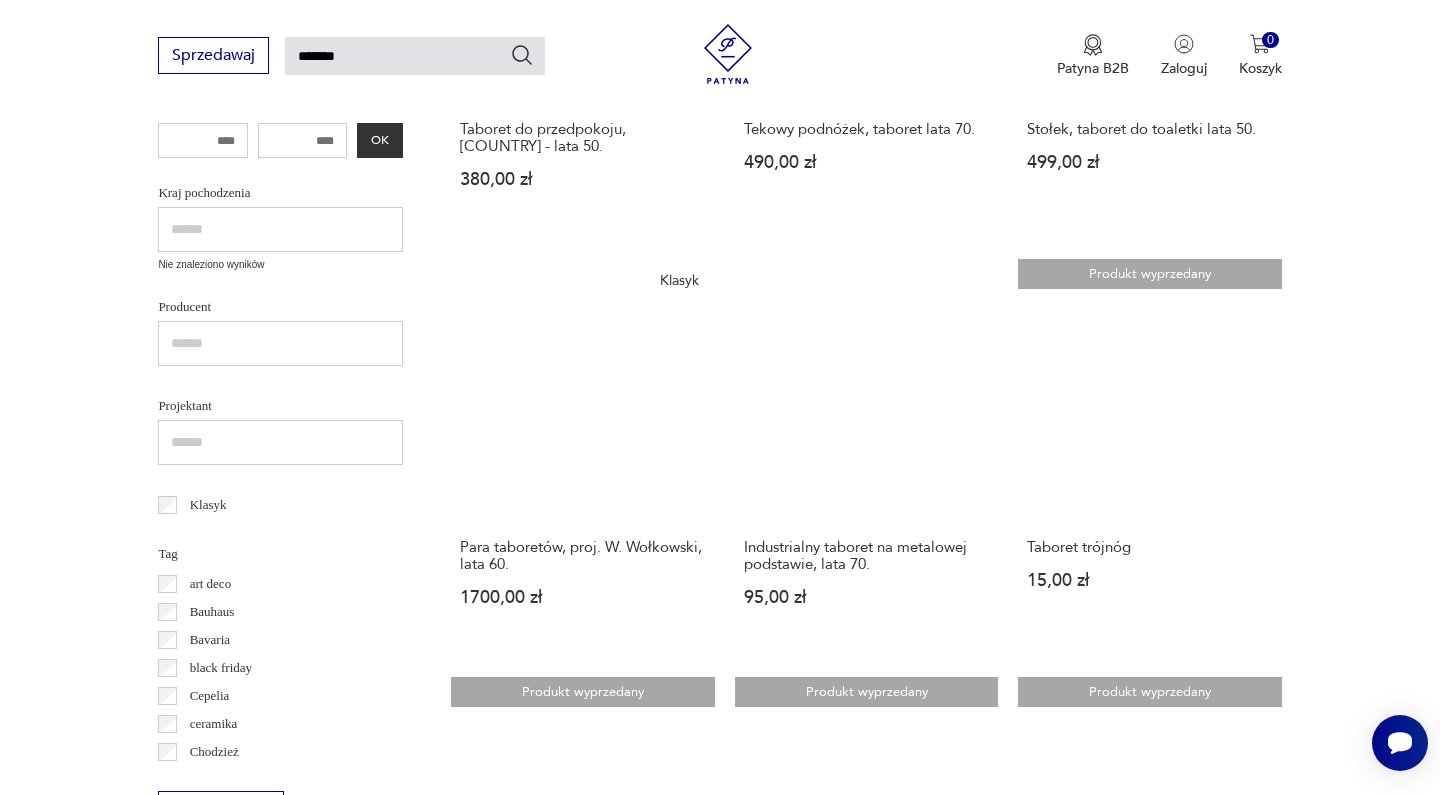 scroll, scrollTop: 603, scrollLeft: 0, axis: vertical 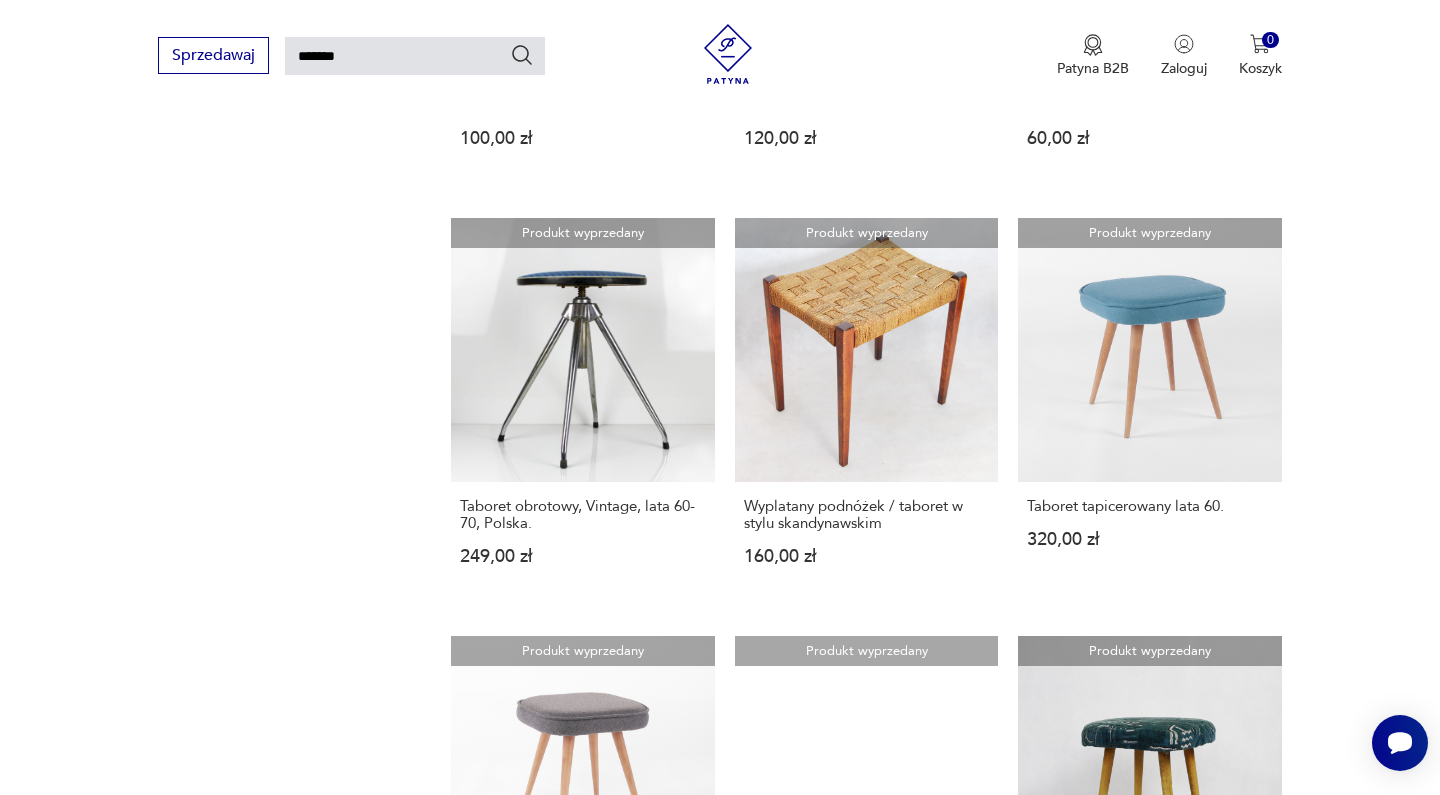 click on "6" at bounding box center (1050, 1492) 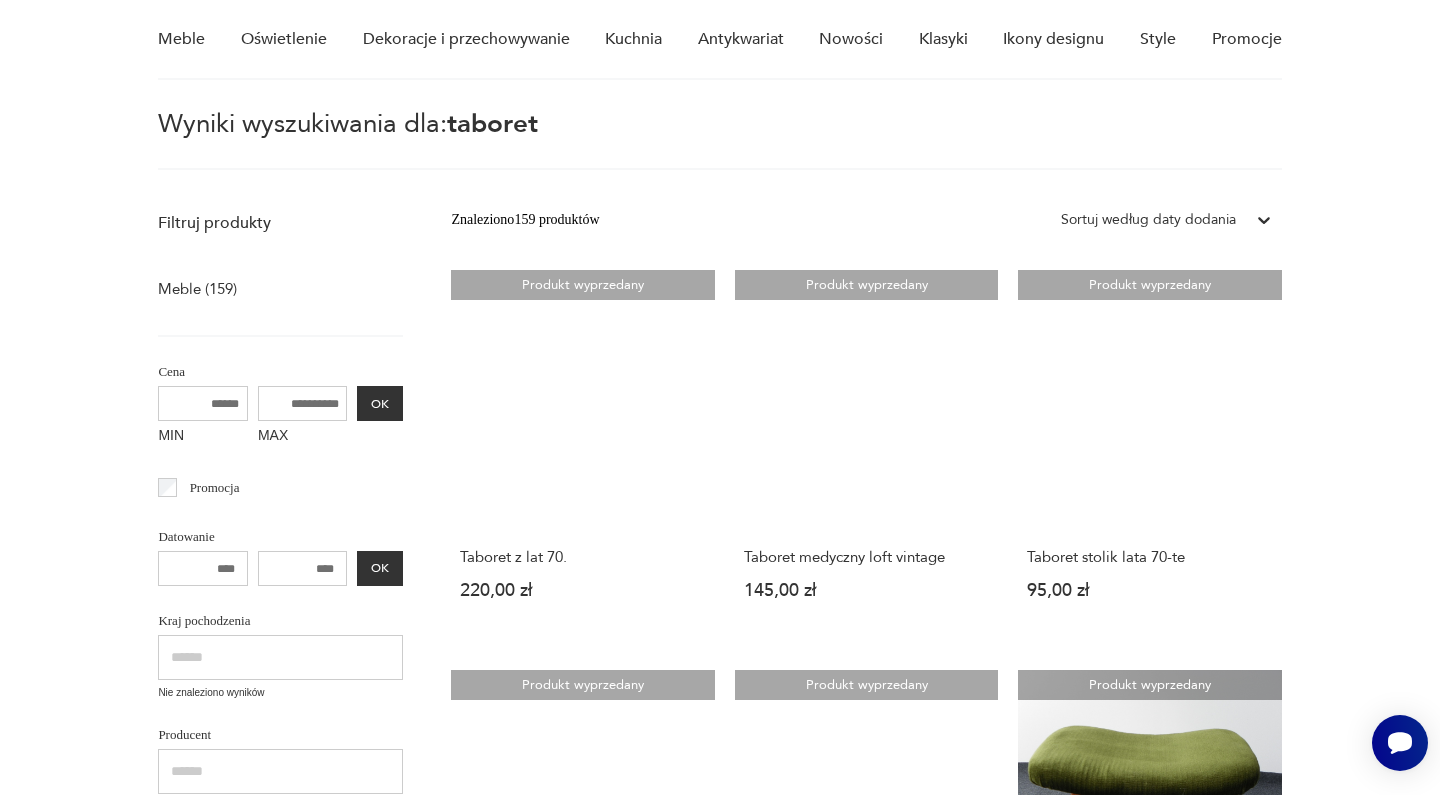 scroll, scrollTop: 187, scrollLeft: 0, axis: vertical 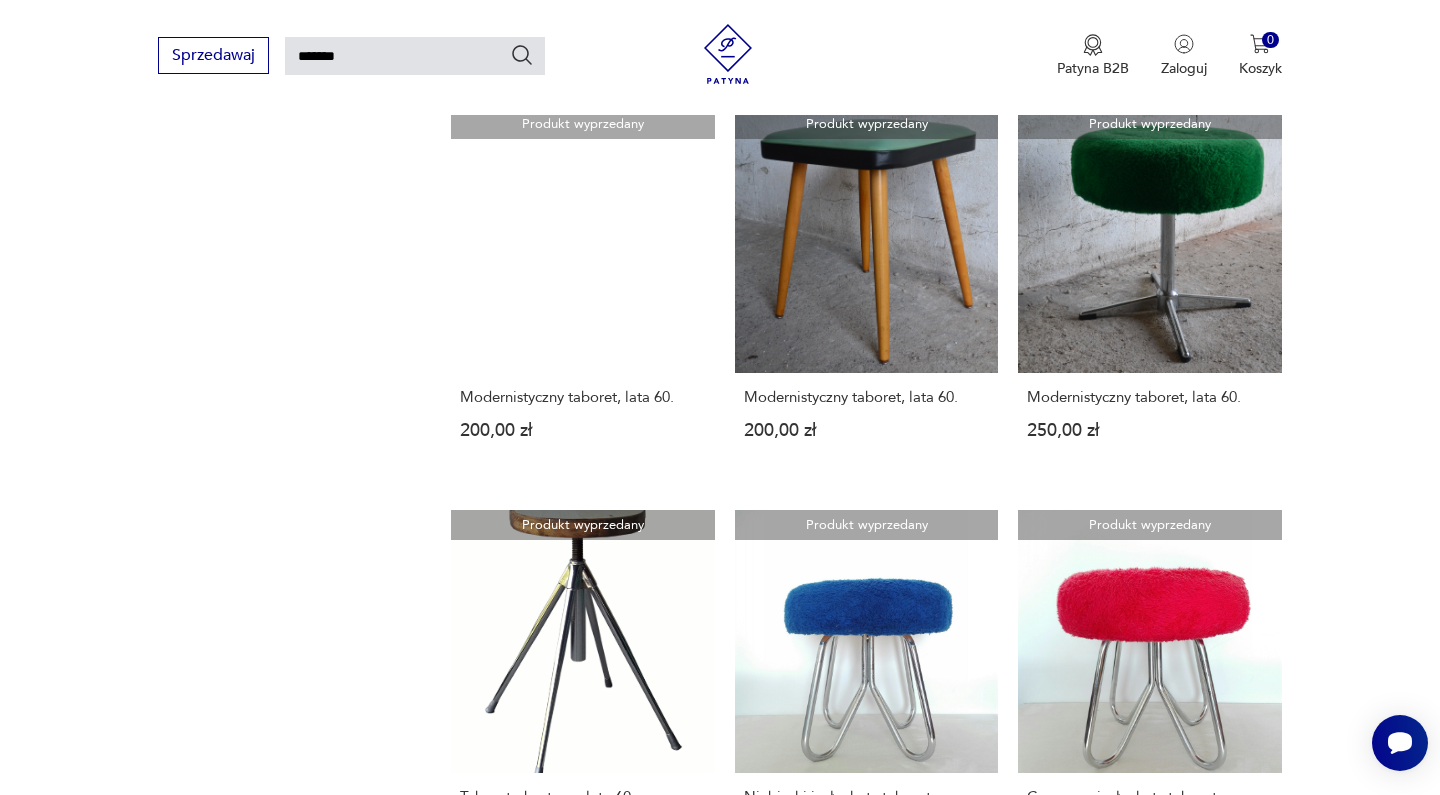 click on "7" at bounding box center (1034, 1383) 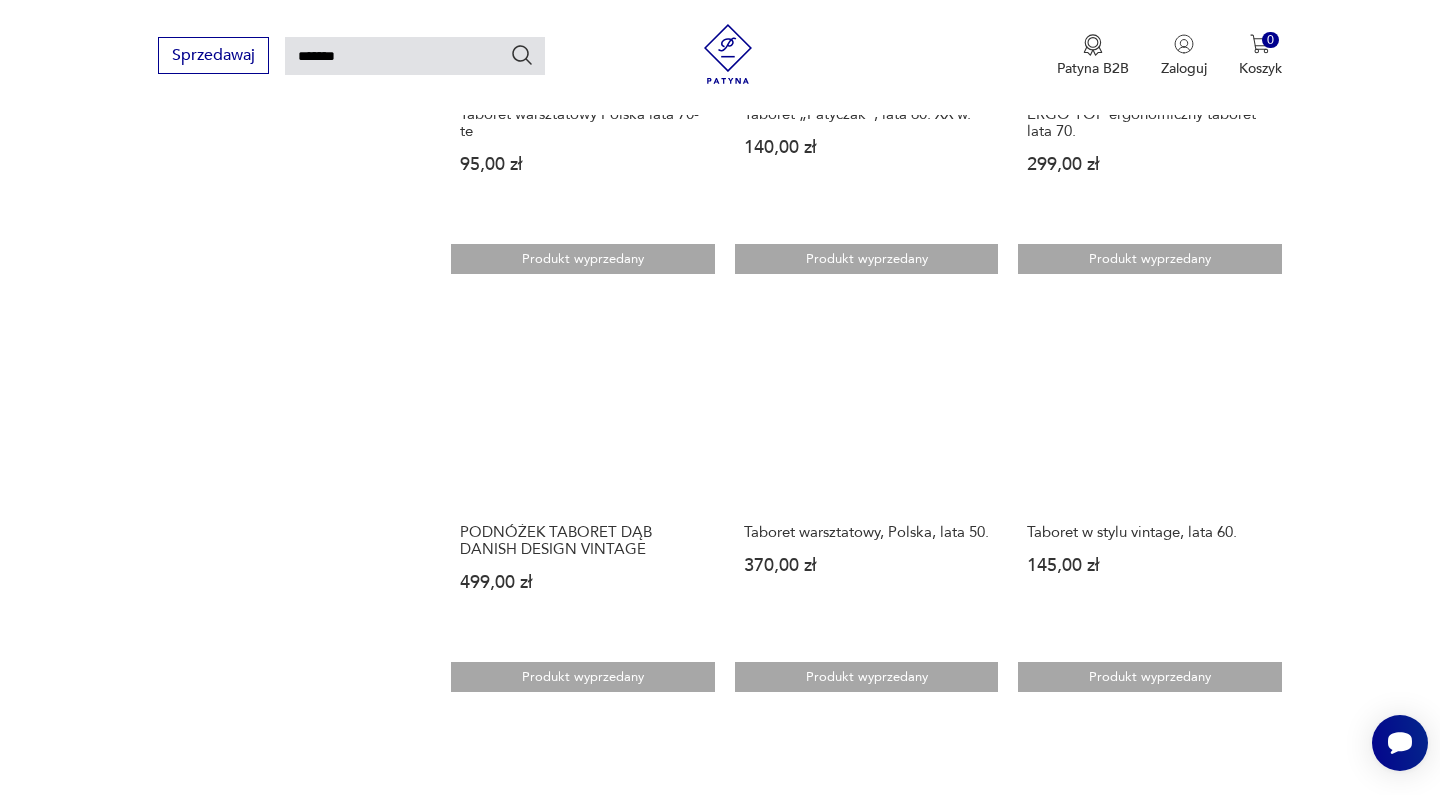 scroll, scrollTop: 1445, scrollLeft: 0, axis: vertical 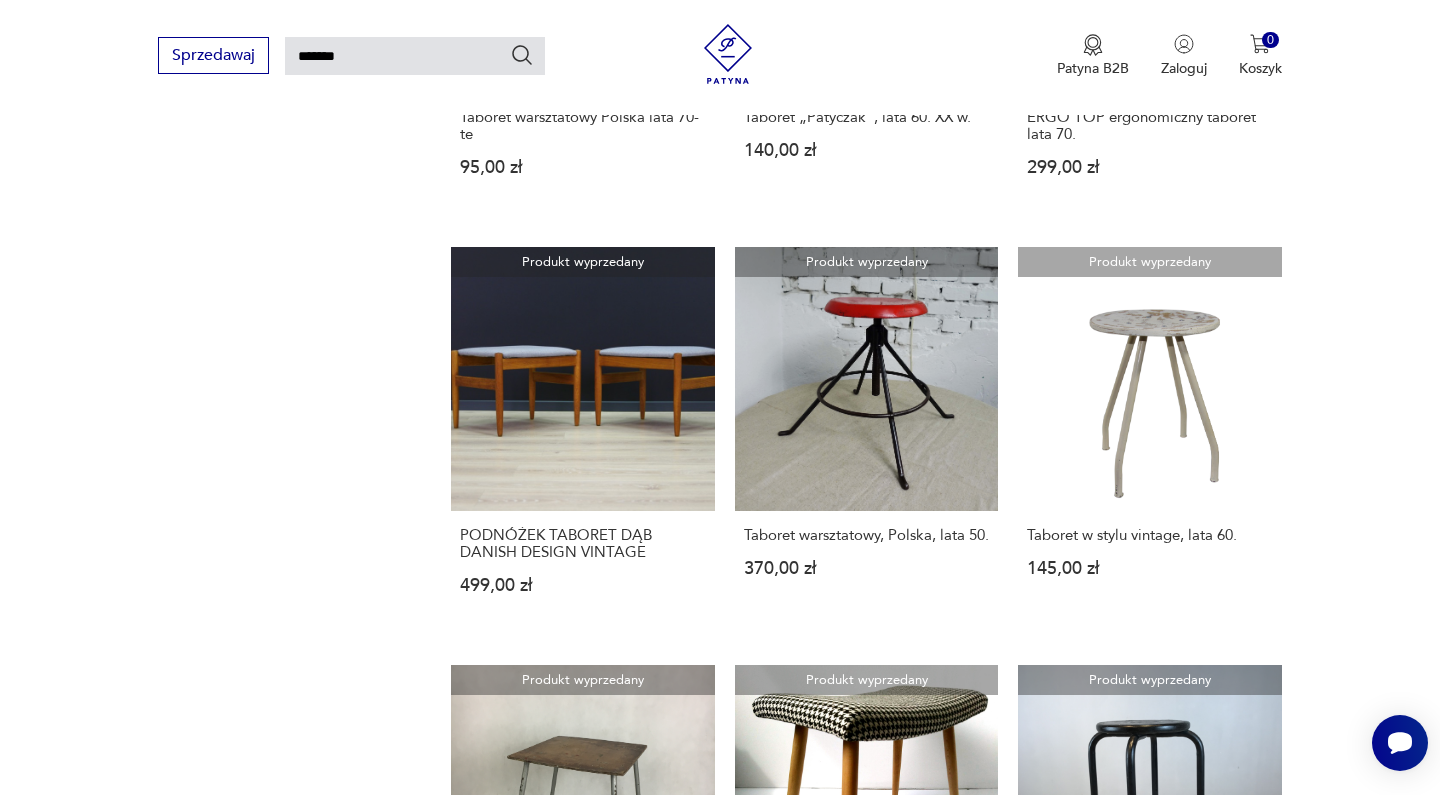 click on "8" at bounding box center [1080, 1555] 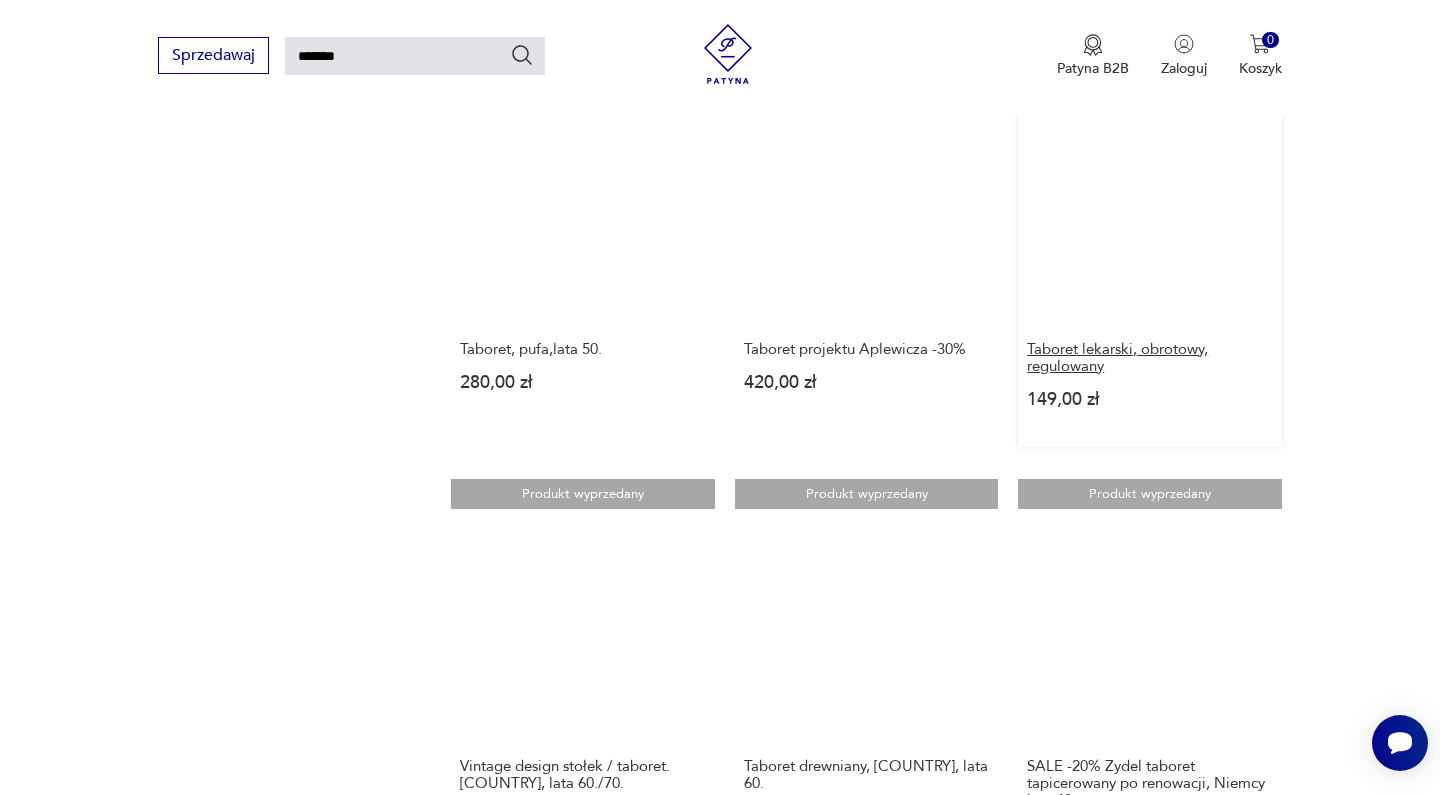 scroll, scrollTop: 1658, scrollLeft: 0, axis: vertical 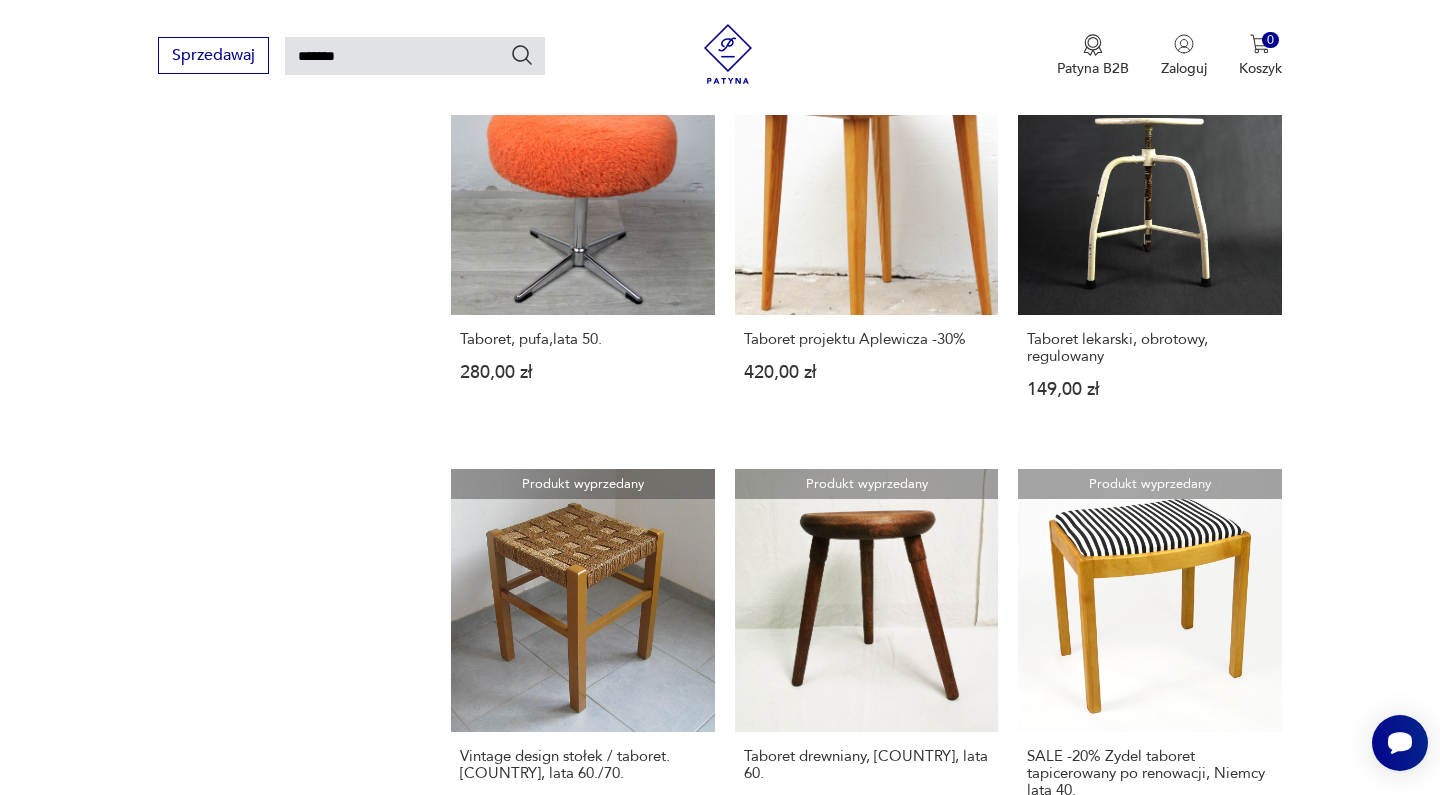 click on "6" at bounding box center (988, 1376) 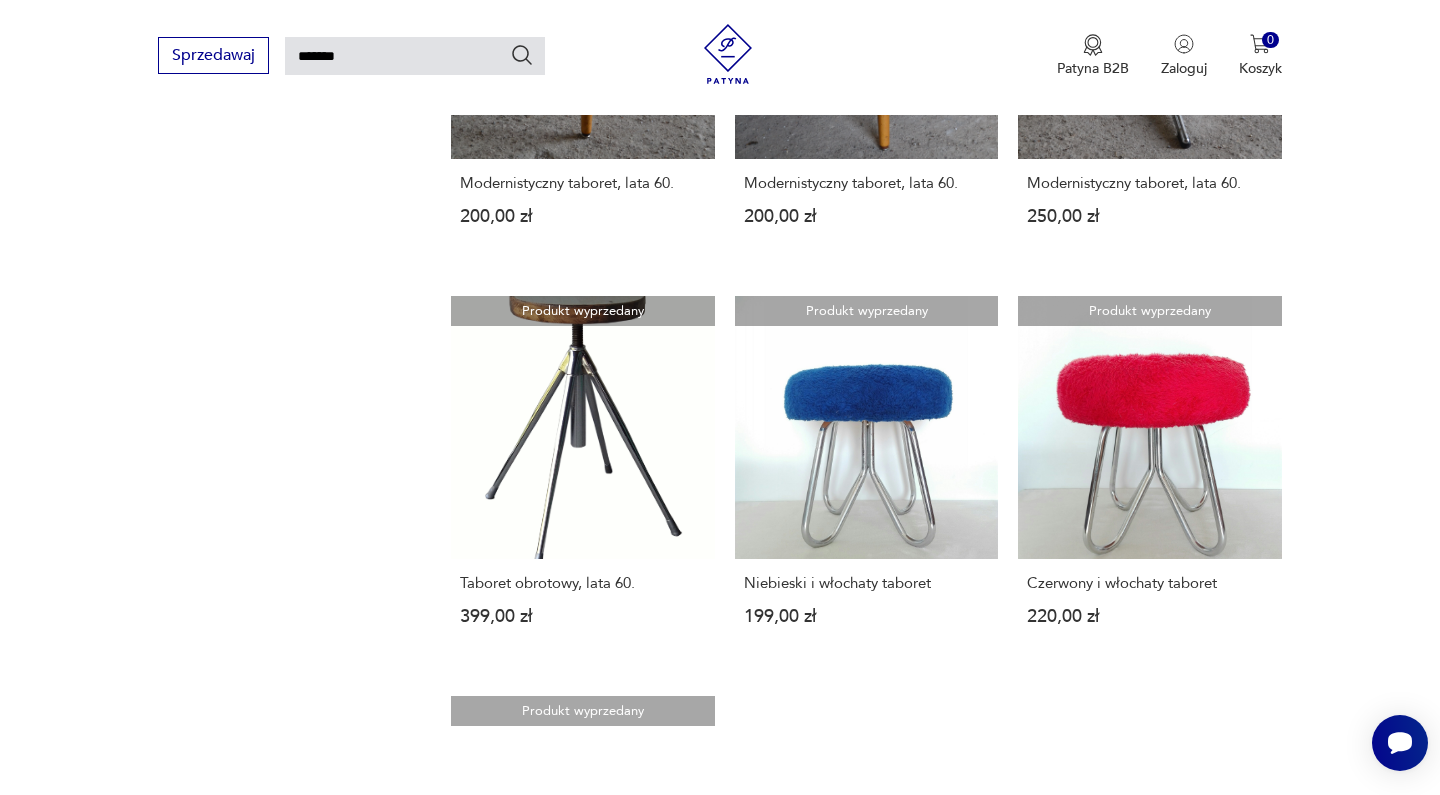 scroll, scrollTop: 1791, scrollLeft: 0, axis: vertical 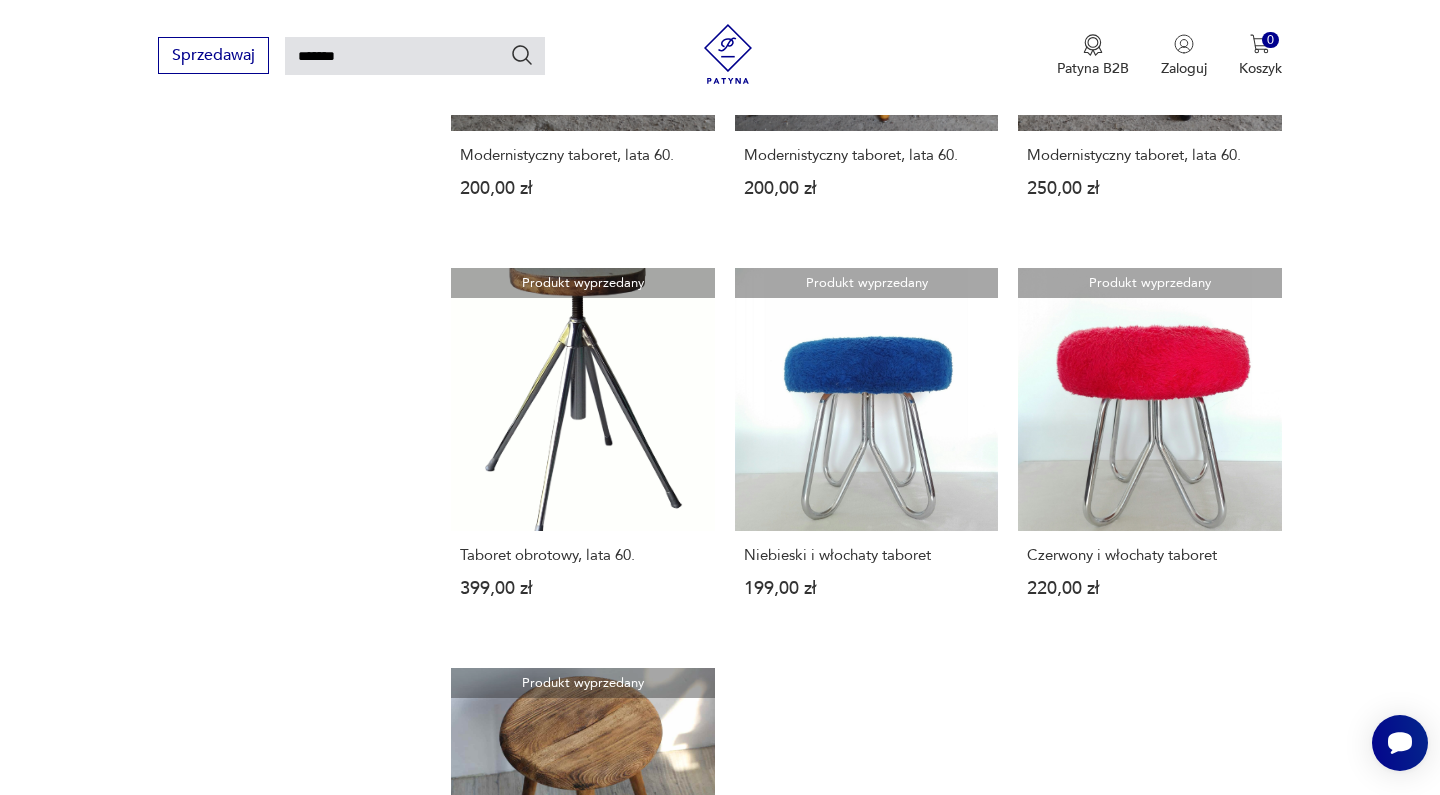 click on "5" at bounding box center [942, 1141] 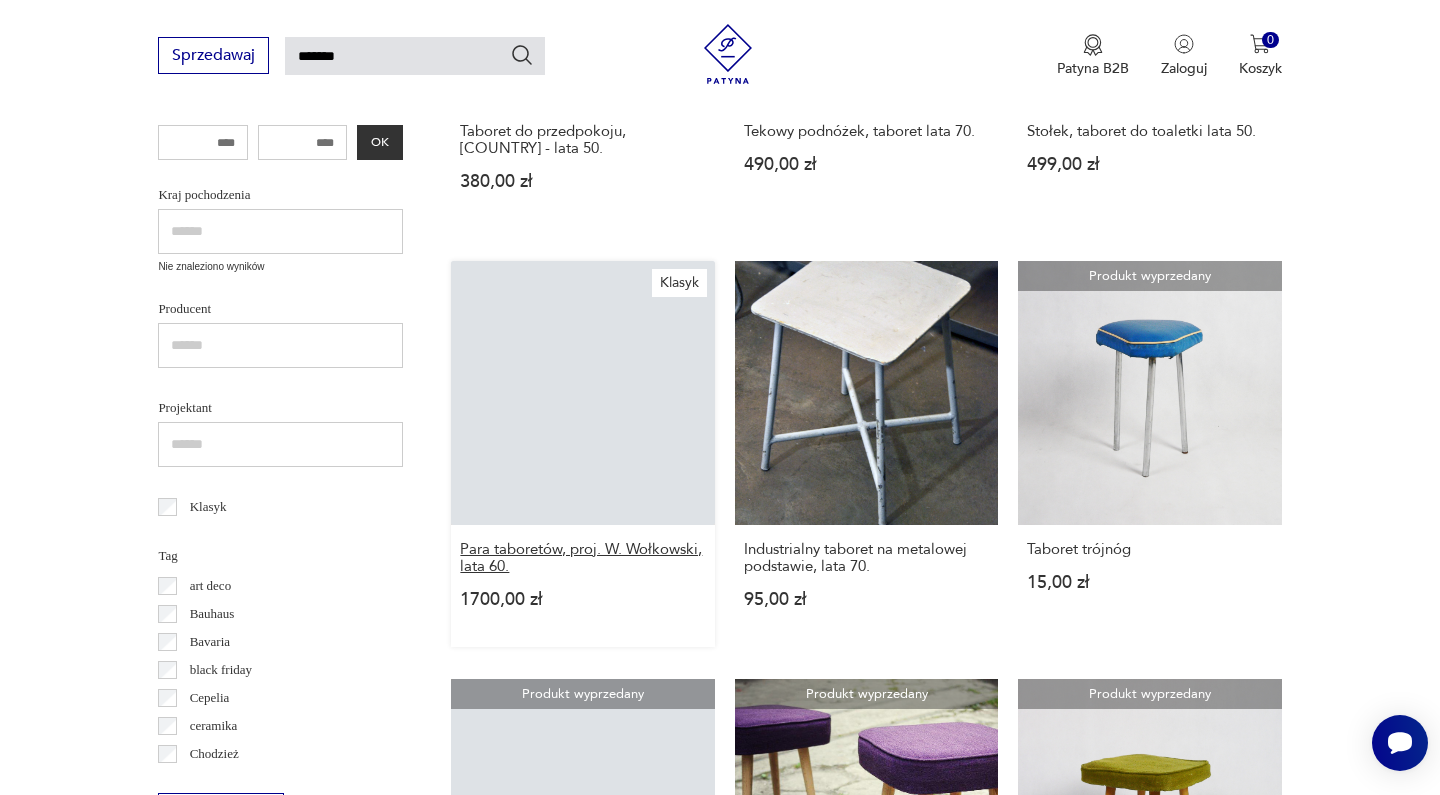 scroll, scrollTop: 603, scrollLeft: 0, axis: vertical 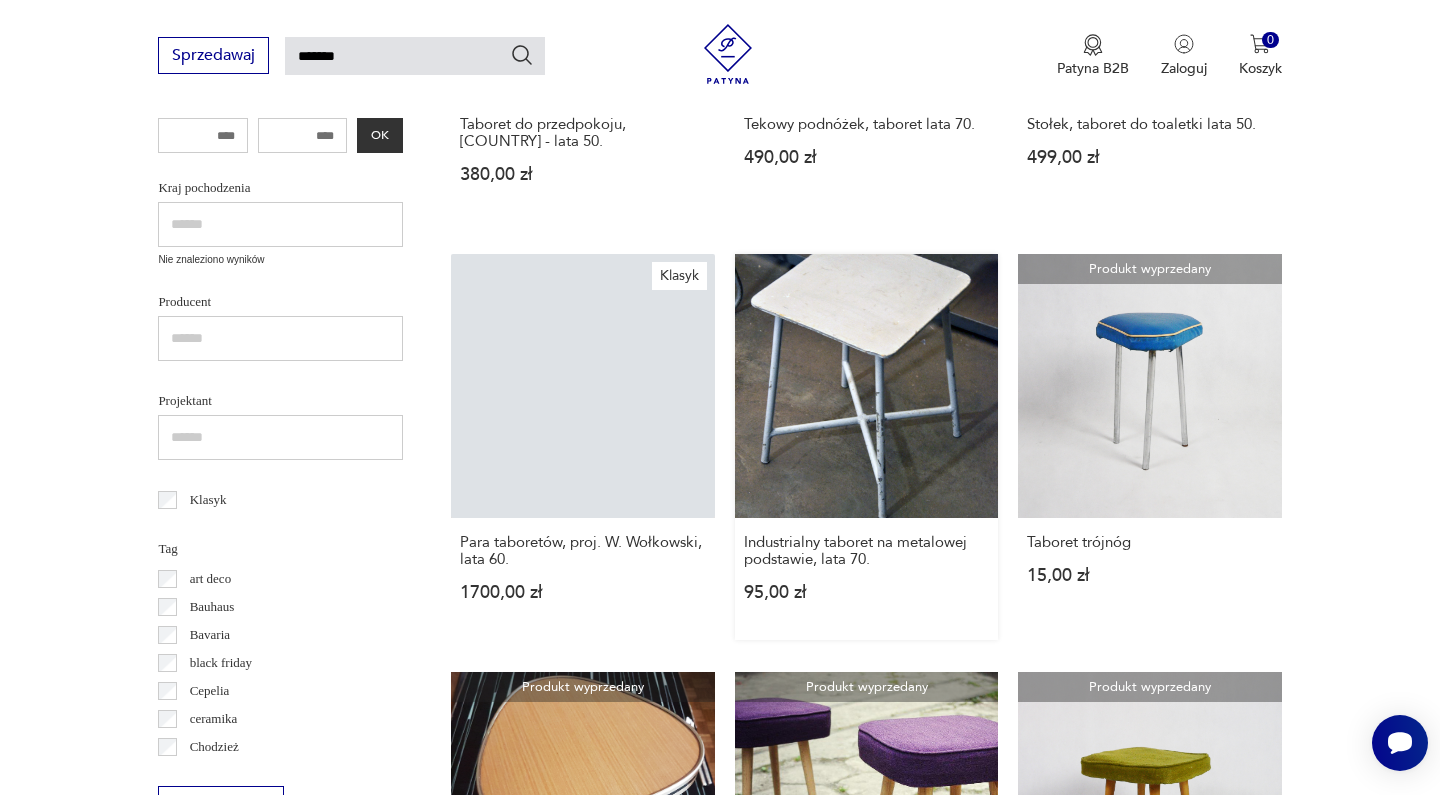 click on "Industrialny taboret na metalowej podstawie, lata 70. 95,00 zł" at bounding box center (866, 446) 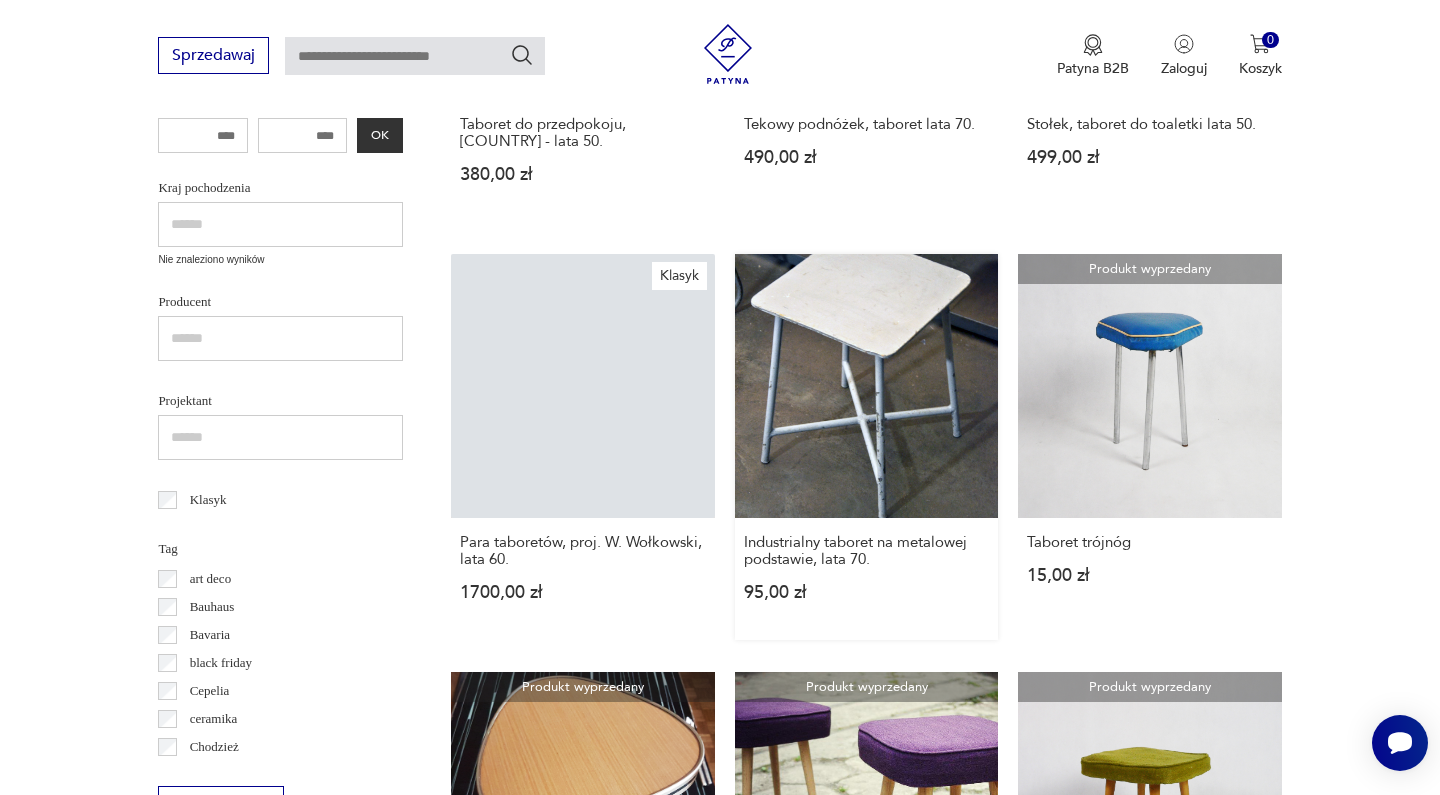 scroll, scrollTop: 256, scrollLeft: 0, axis: vertical 